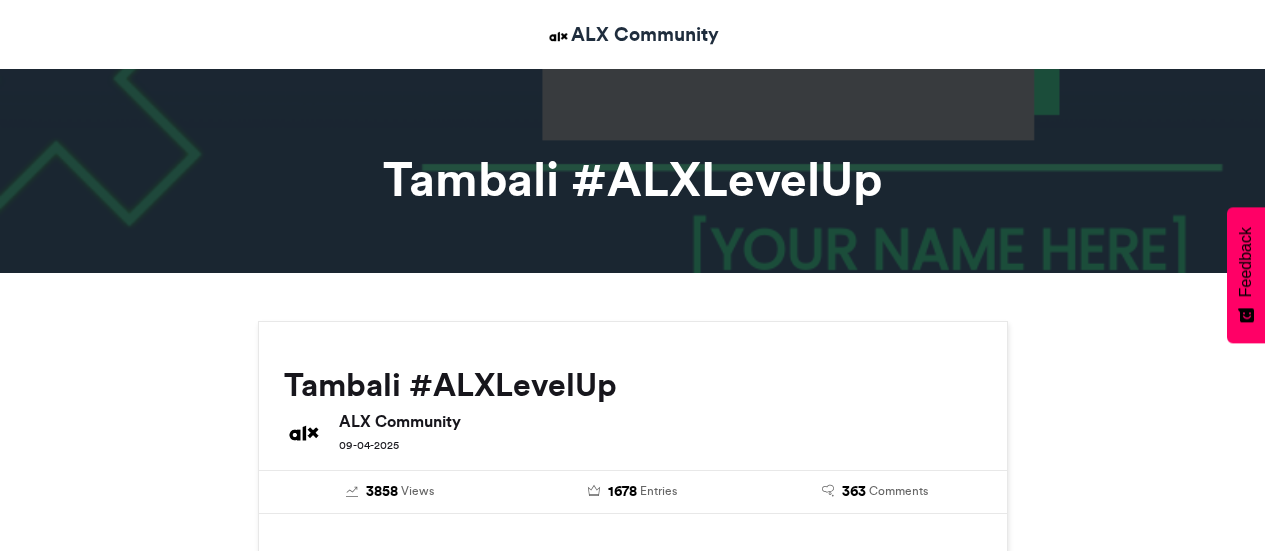 scroll, scrollTop: 0, scrollLeft: 0, axis: both 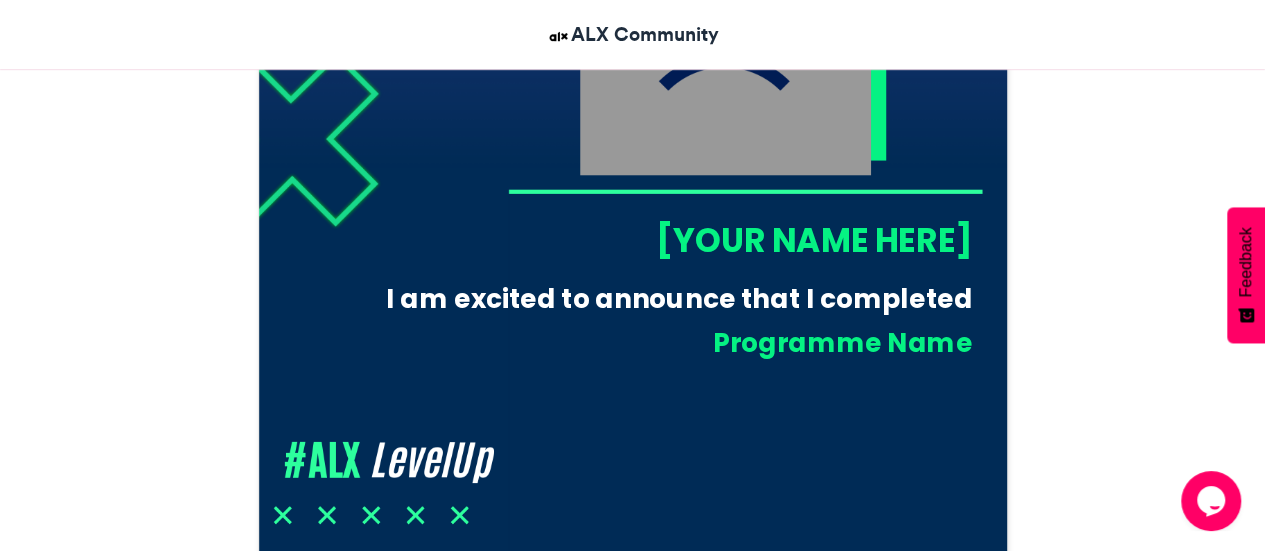 click on "[YOUR NAME HERE]" at bounding box center [739, 240] 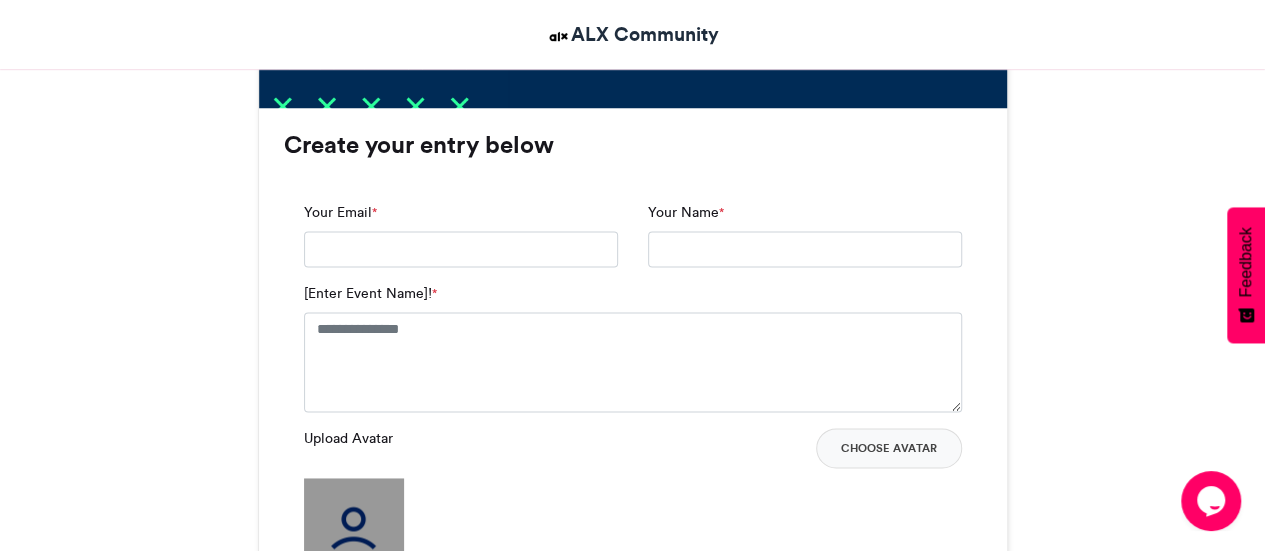 scroll, scrollTop: 1199, scrollLeft: 0, axis: vertical 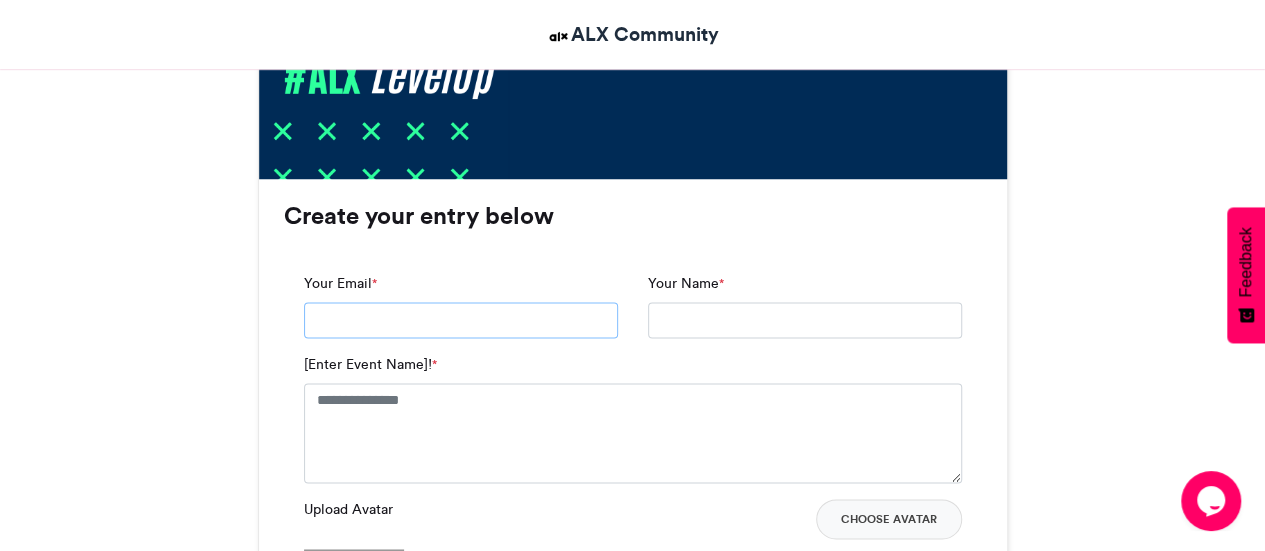 click on "Your Email  *" at bounding box center (461, 320) 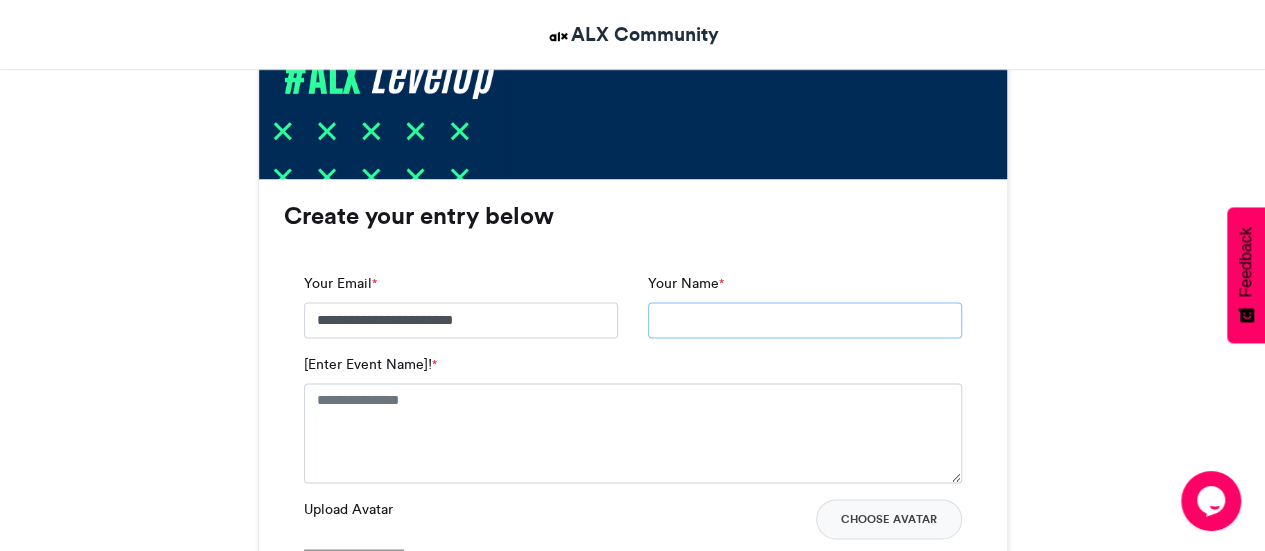 click on "Your Name  *" at bounding box center (805, 320) 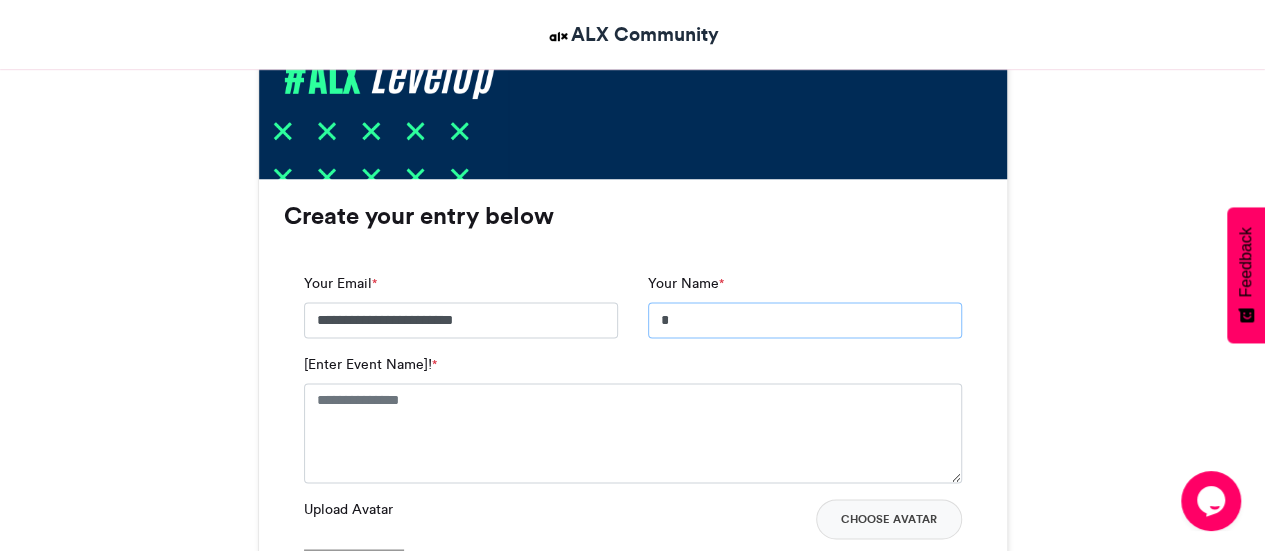 type on "**********" 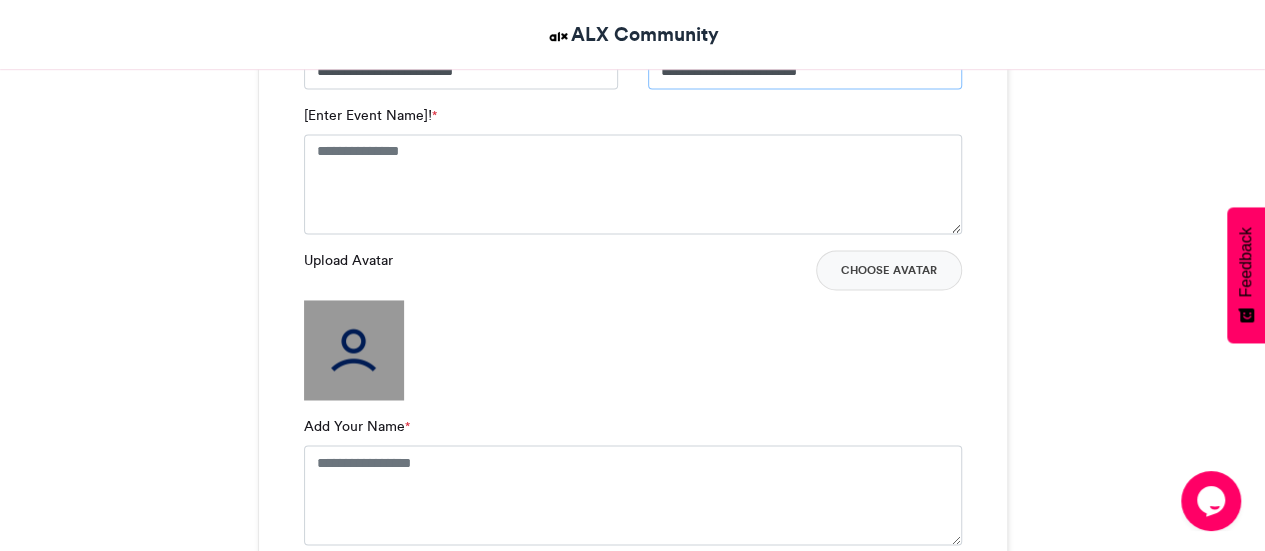 scroll, scrollTop: 1492, scrollLeft: 0, axis: vertical 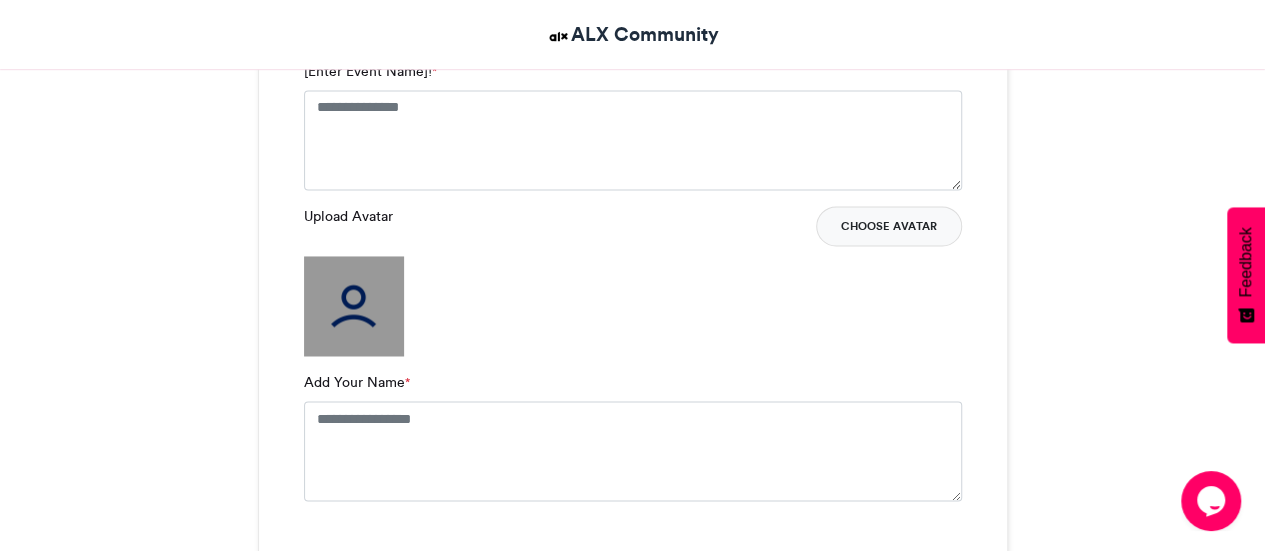 click on "Choose Avatar" at bounding box center (889, 226) 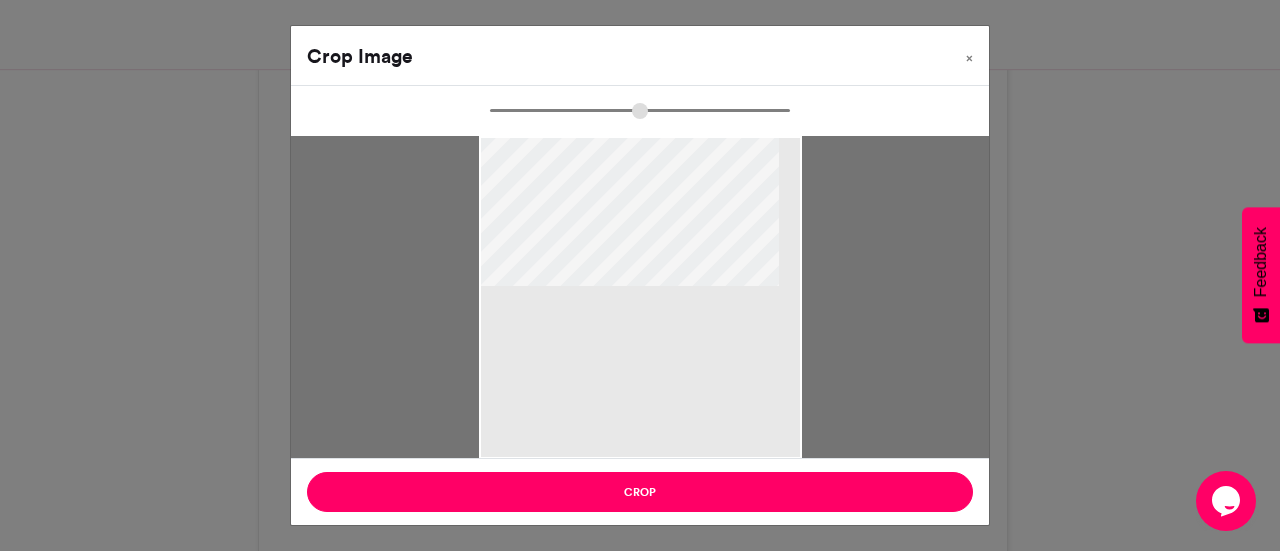 type on "******" 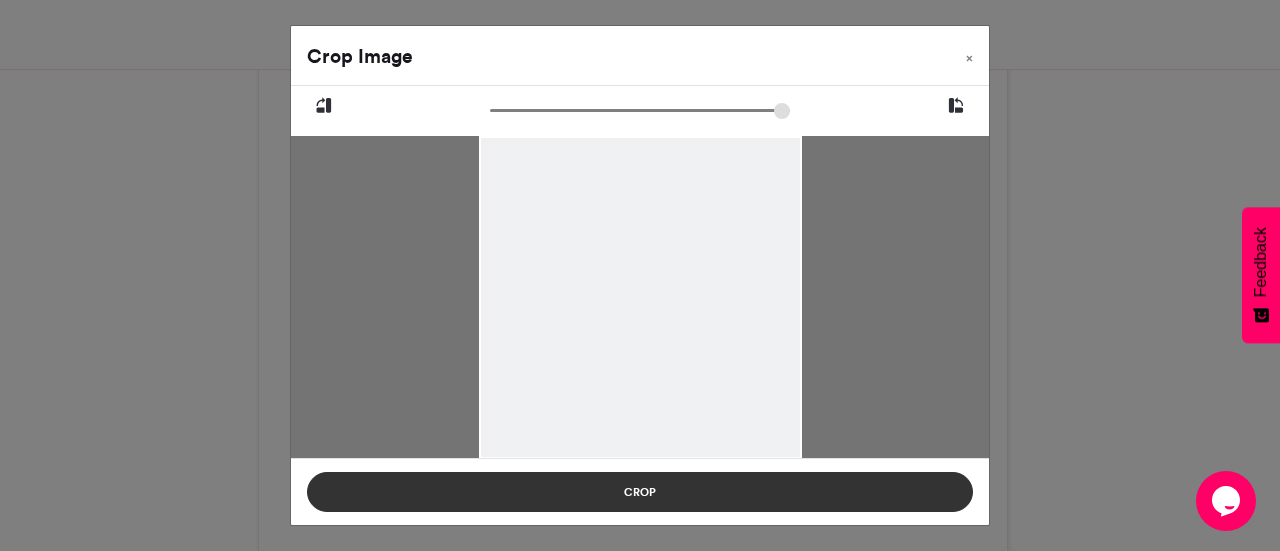 click on "Crop" at bounding box center [640, 492] 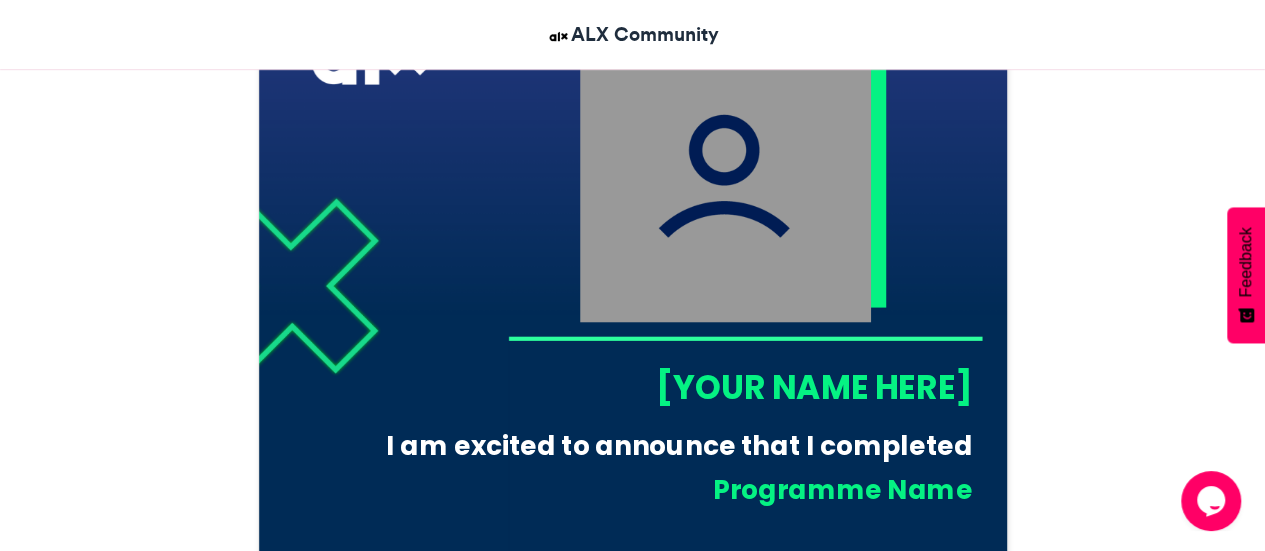 scroll, scrollTop: 692, scrollLeft: 0, axis: vertical 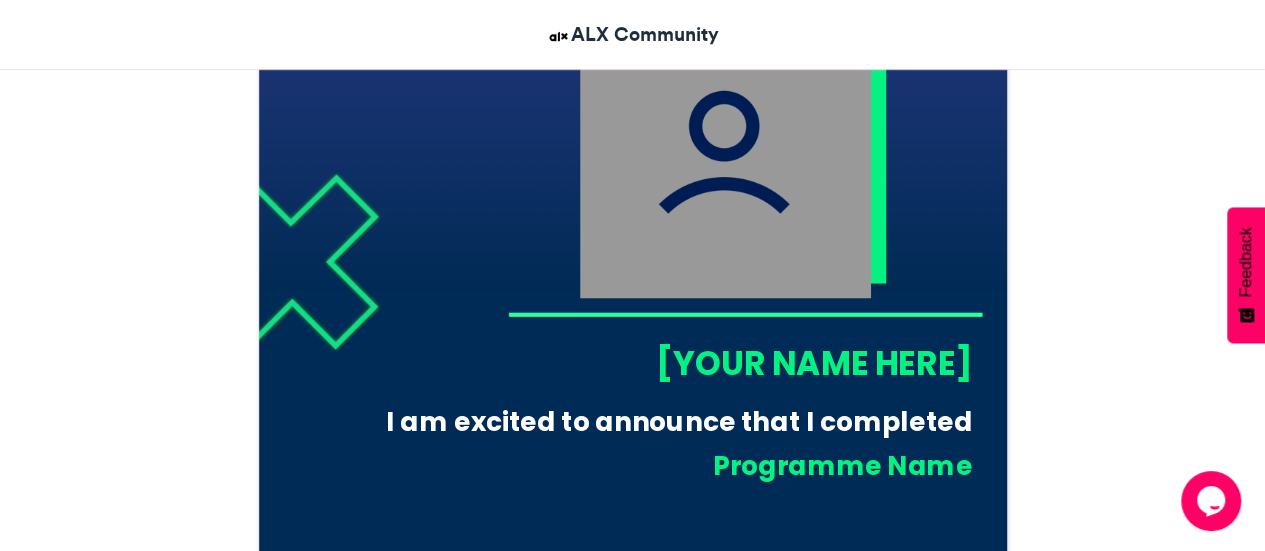 click on "[YOUR NAME HERE]" at bounding box center (739, 363) 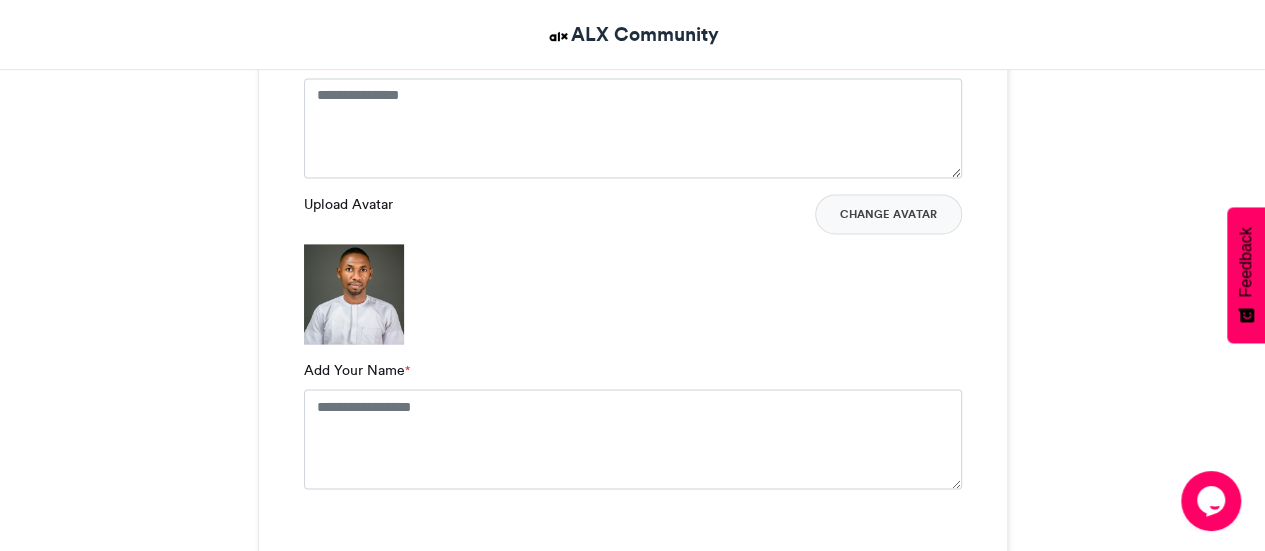 scroll, scrollTop: 1556, scrollLeft: 0, axis: vertical 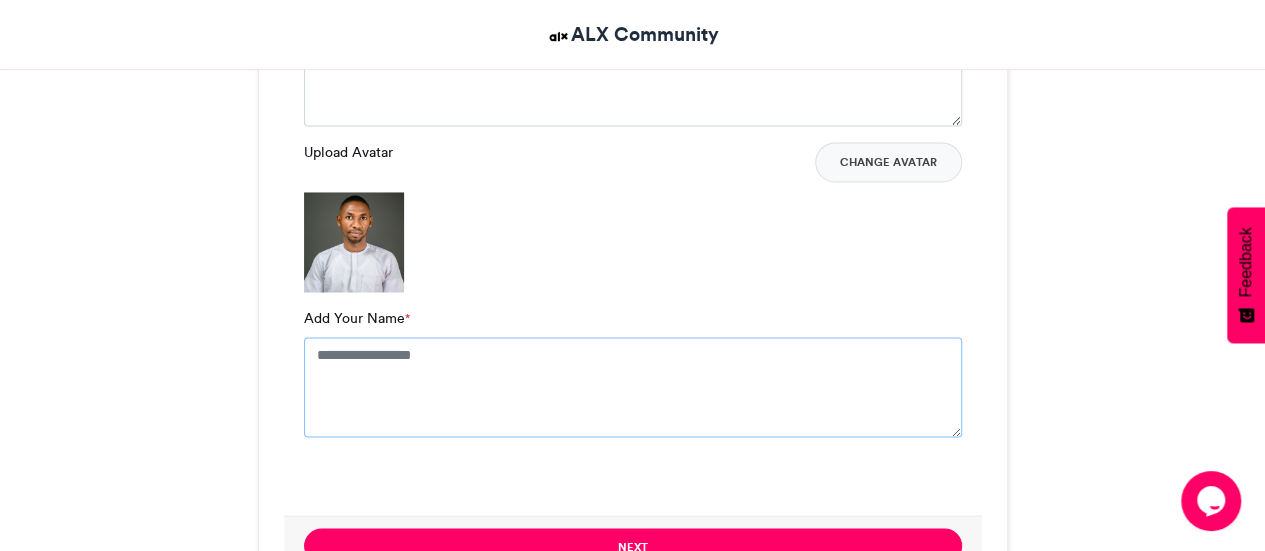 click on "Add Your Name  *" at bounding box center (633, 387) 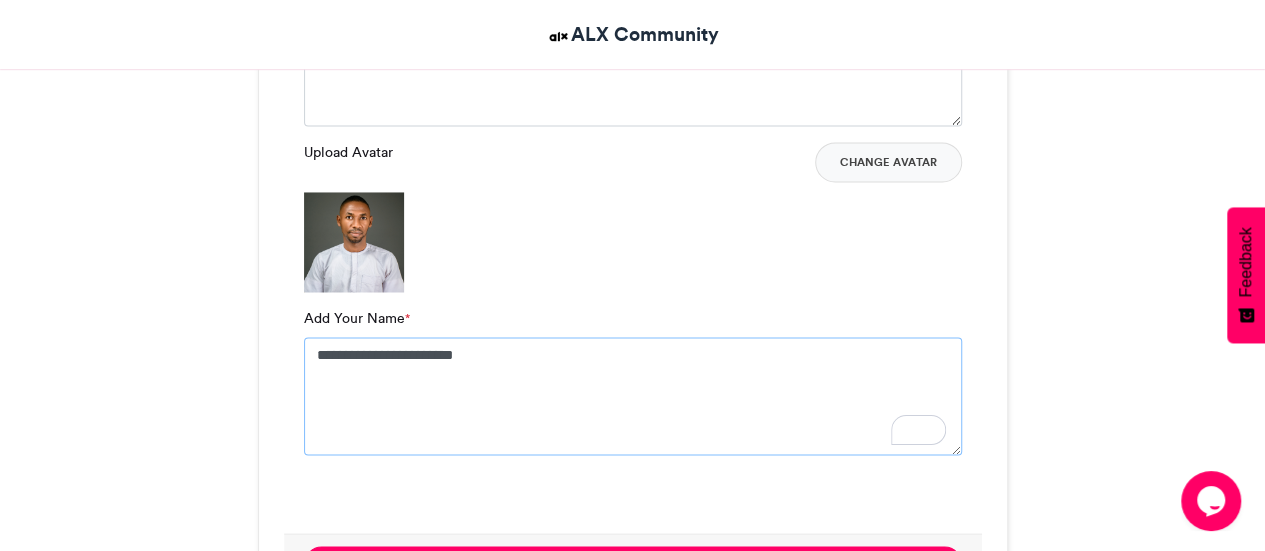 type on "**********" 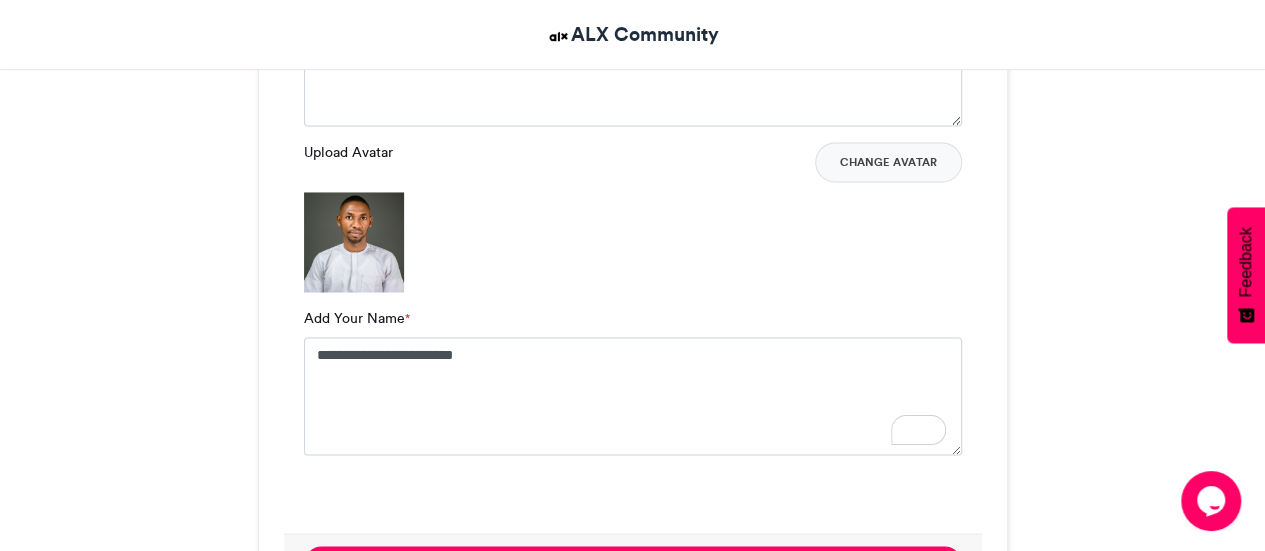 click on "Upload Avatar
Change Avatar" at bounding box center [633, 217] 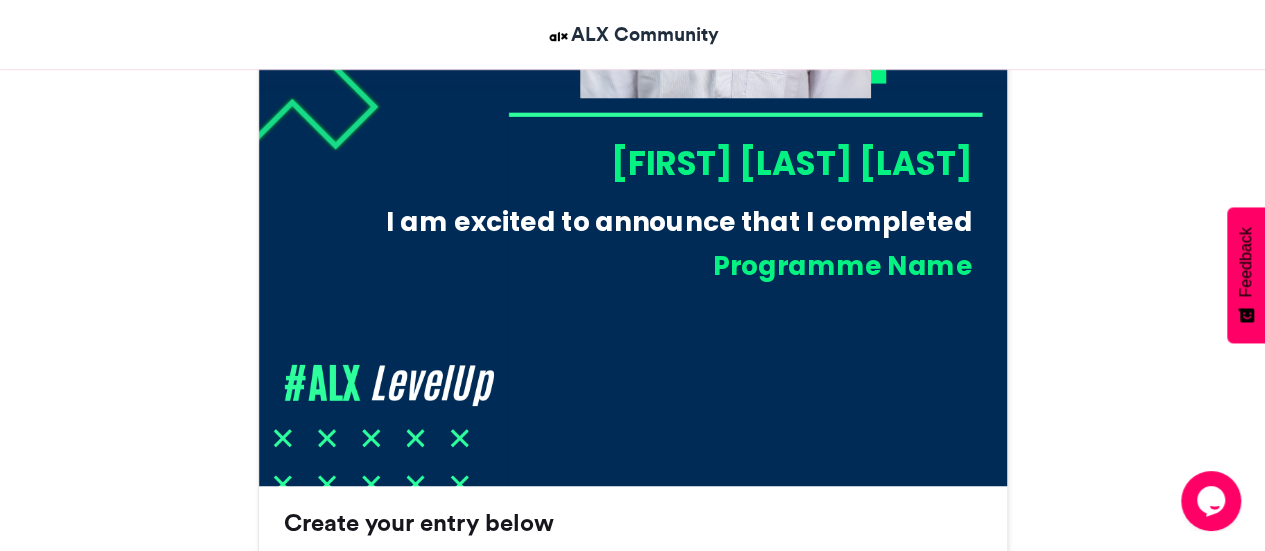 scroll, scrollTop: 919, scrollLeft: 0, axis: vertical 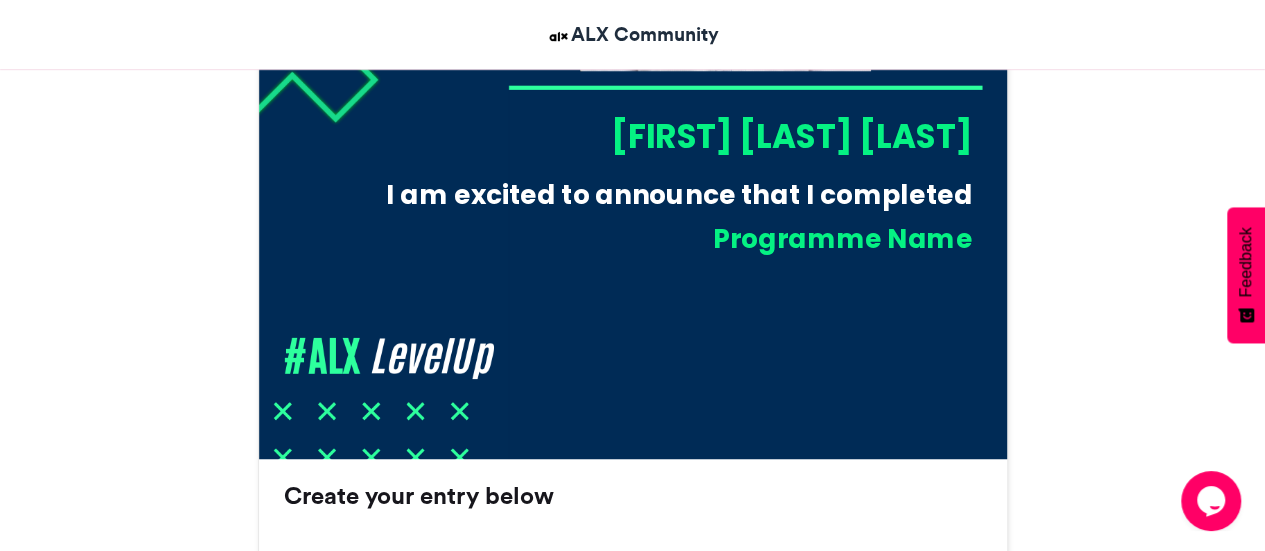 click on "Programme Name" at bounding box center (685, 238) 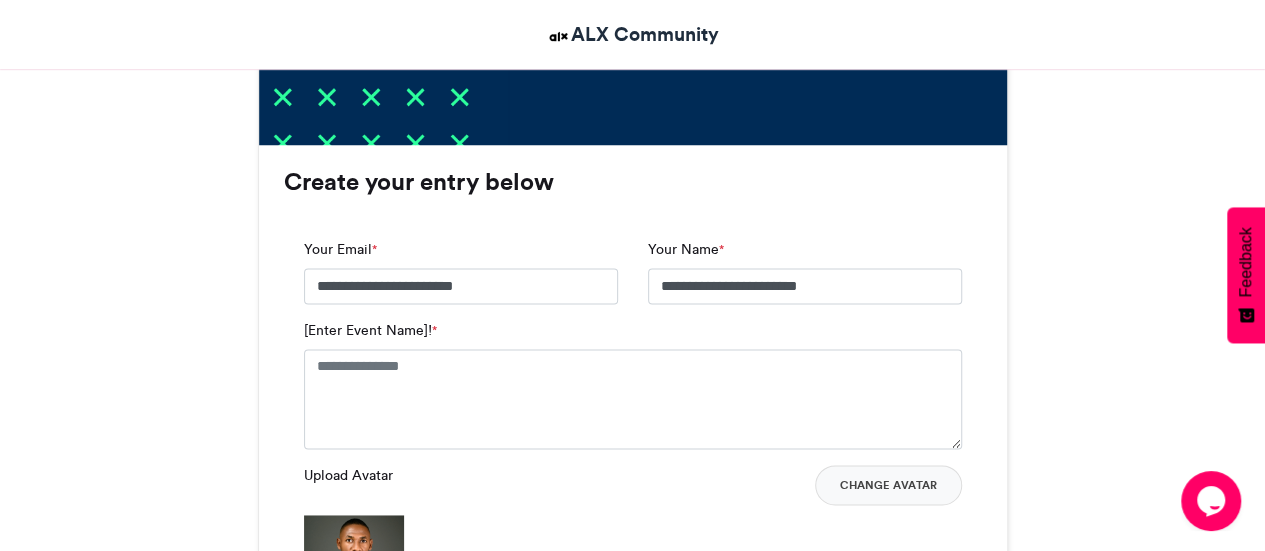scroll, scrollTop: 1260, scrollLeft: 0, axis: vertical 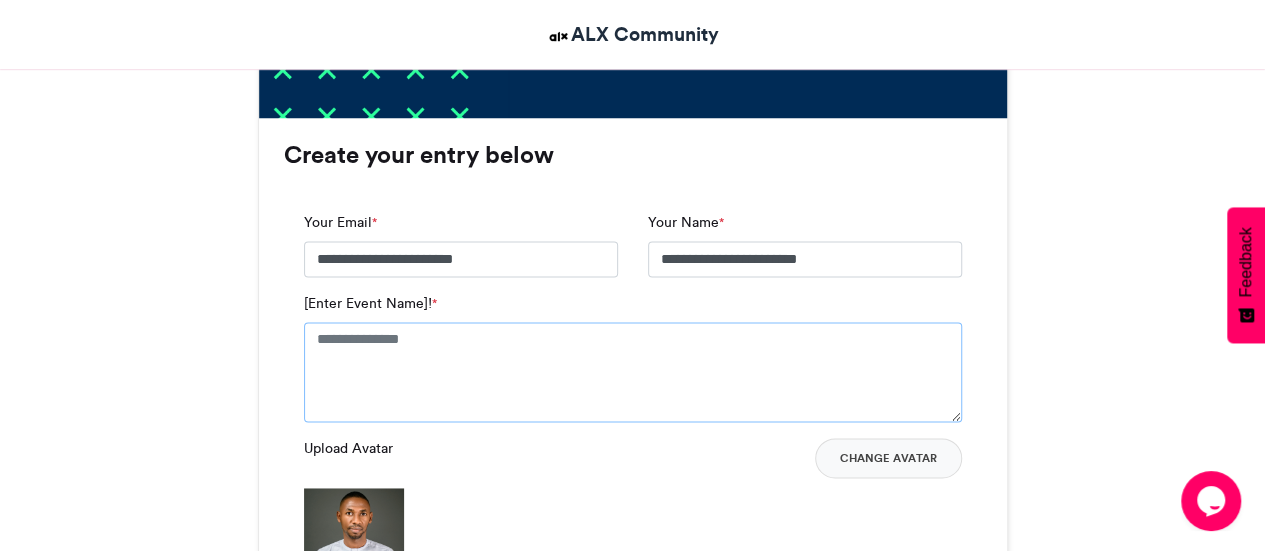 click on "[Enter Event Name]!  *" at bounding box center [633, 372] 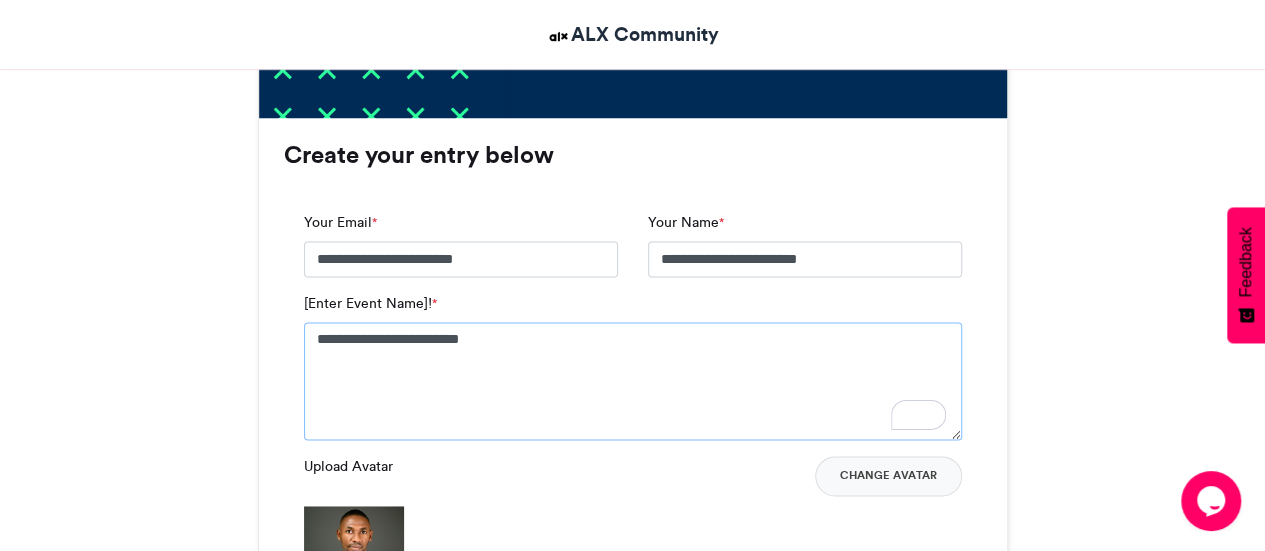 type on "**********" 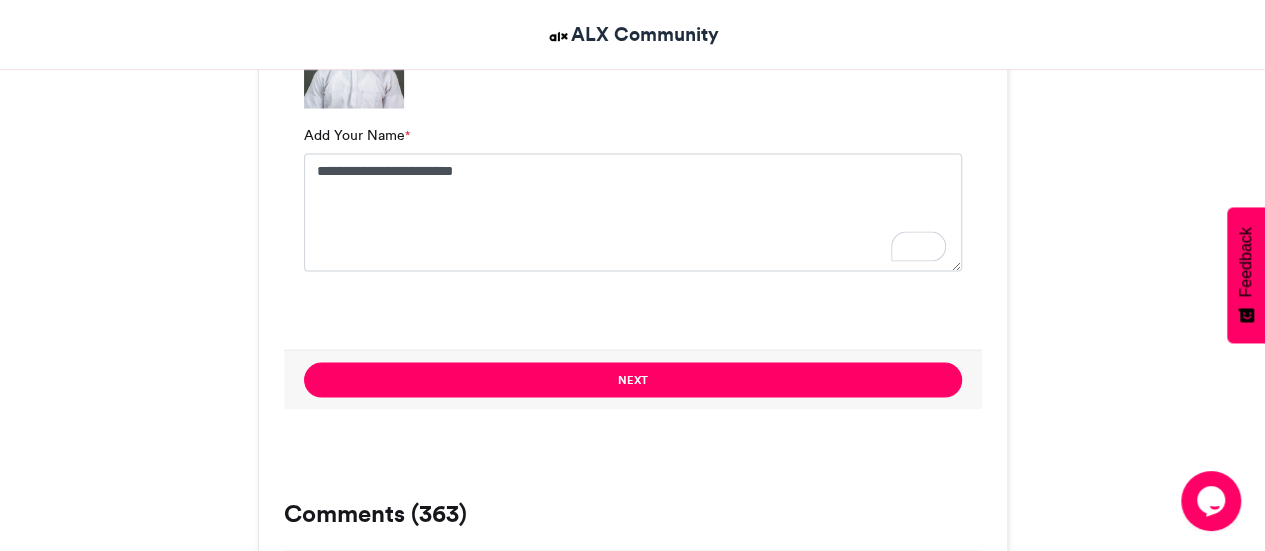 scroll, scrollTop: 1759, scrollLeft: 0, axis: vertical 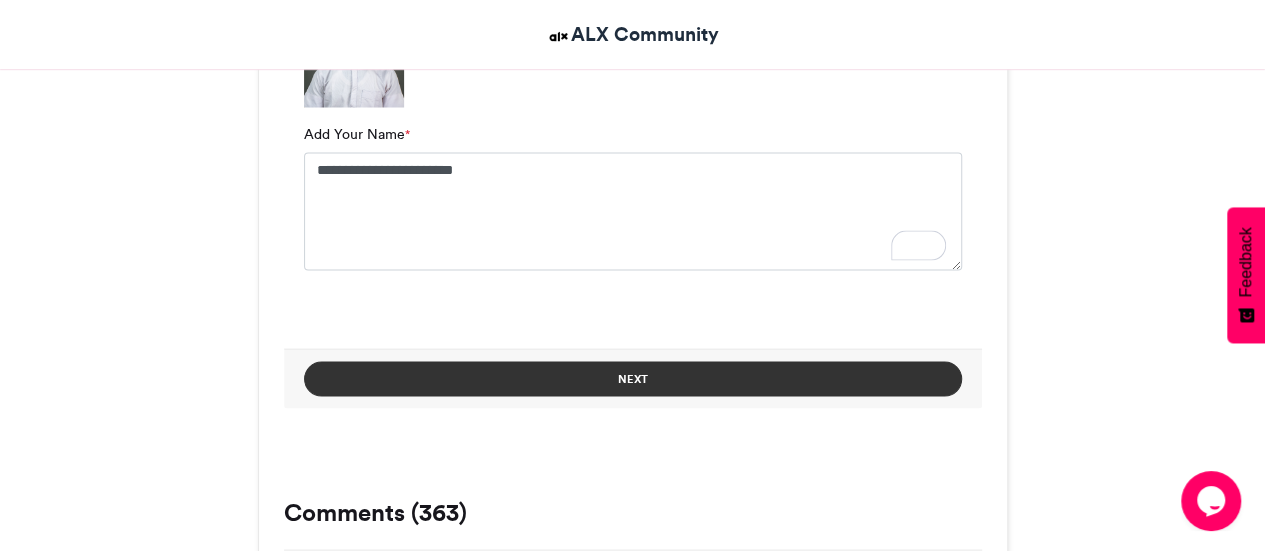 click on "Next" at bounding box center (633, 378) 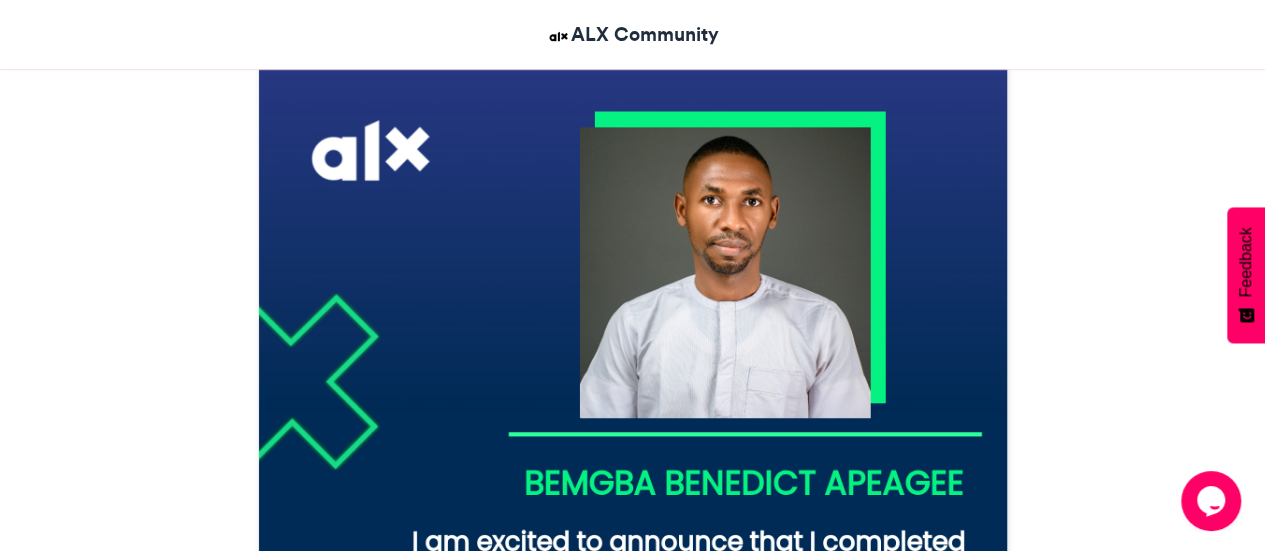 scroll, scrollTop: 1300, scrollLeft: 0, axis: vertical 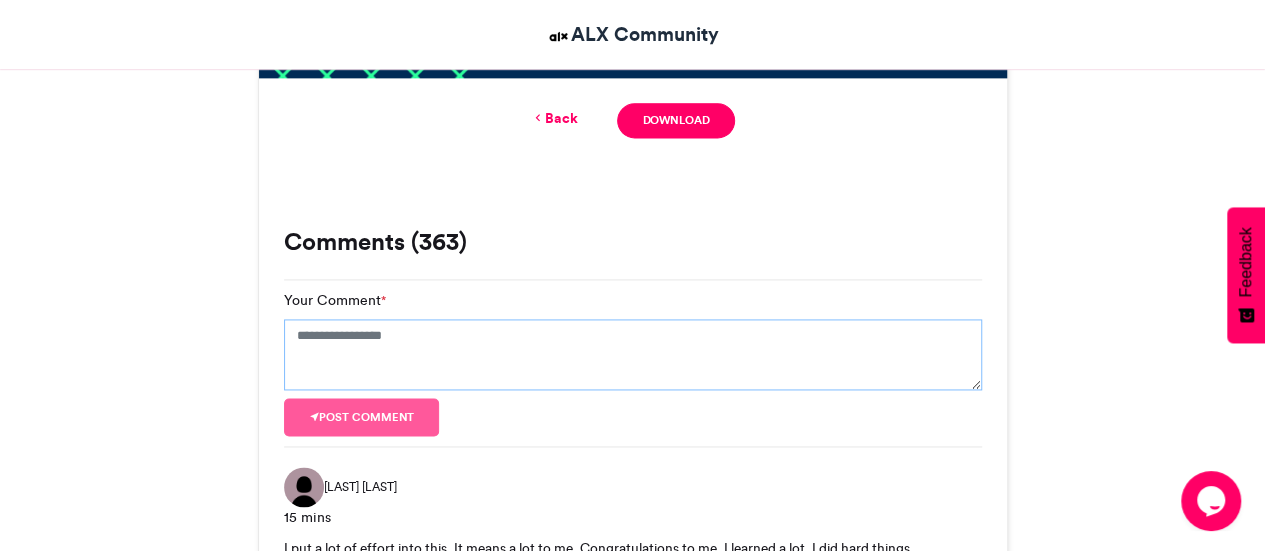 click on "Your Comment  *" at bounding box center [633, 355] 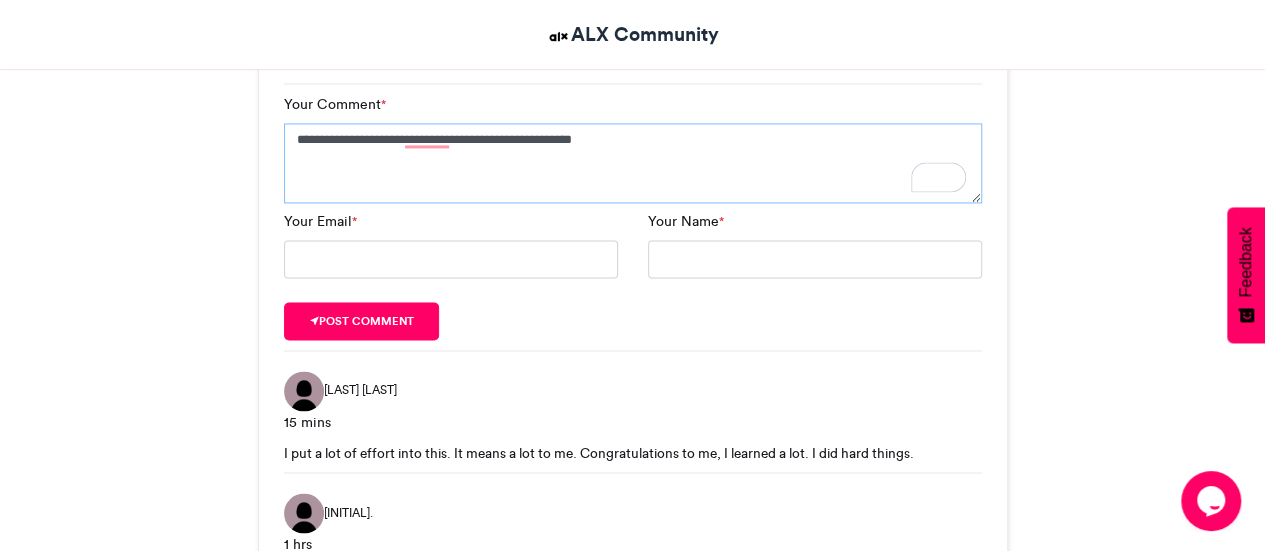 scroll, scrollTop: 1456, scrollLeft: 0, axis: vertical 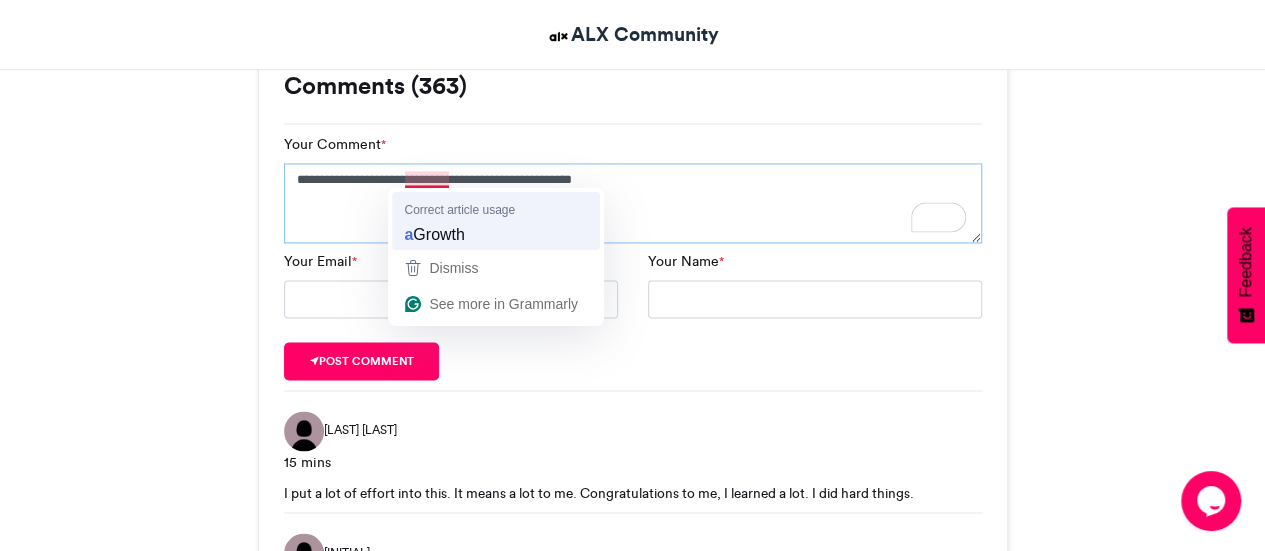 type on "**********" 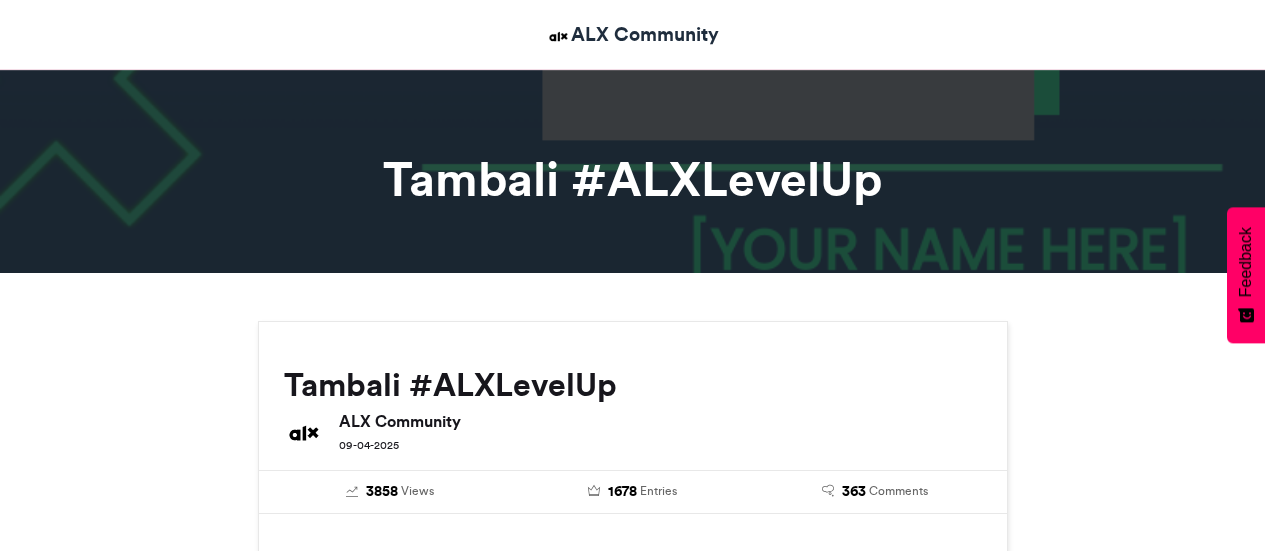 scroll, scrollTop: 1456, scrollLeft: 0, axis: vertical 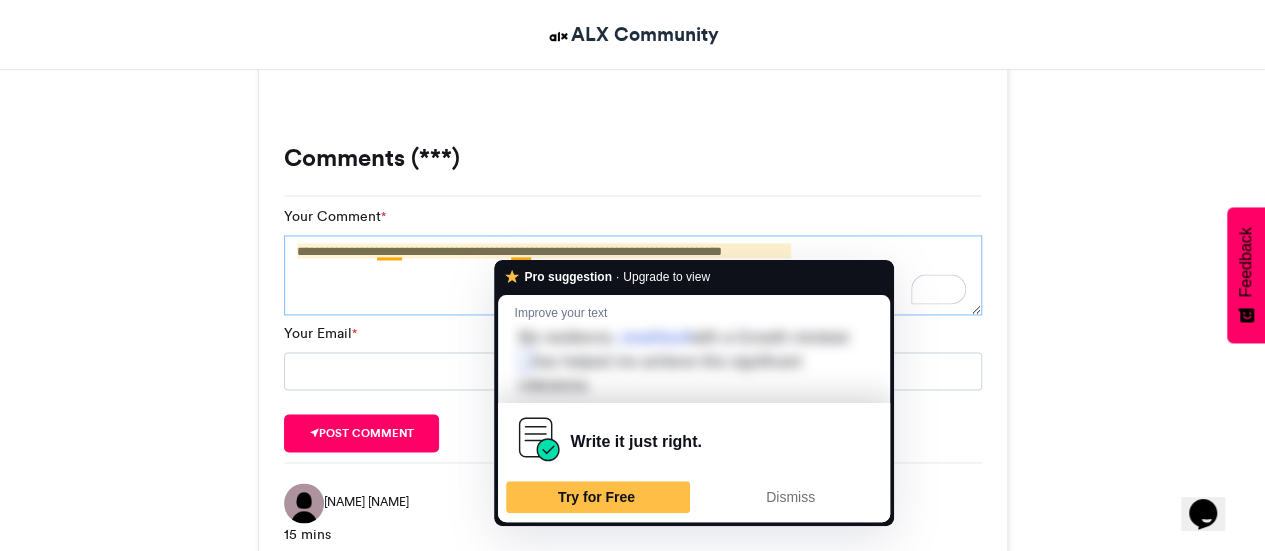click on "**********" at bounding box center (633, 275) 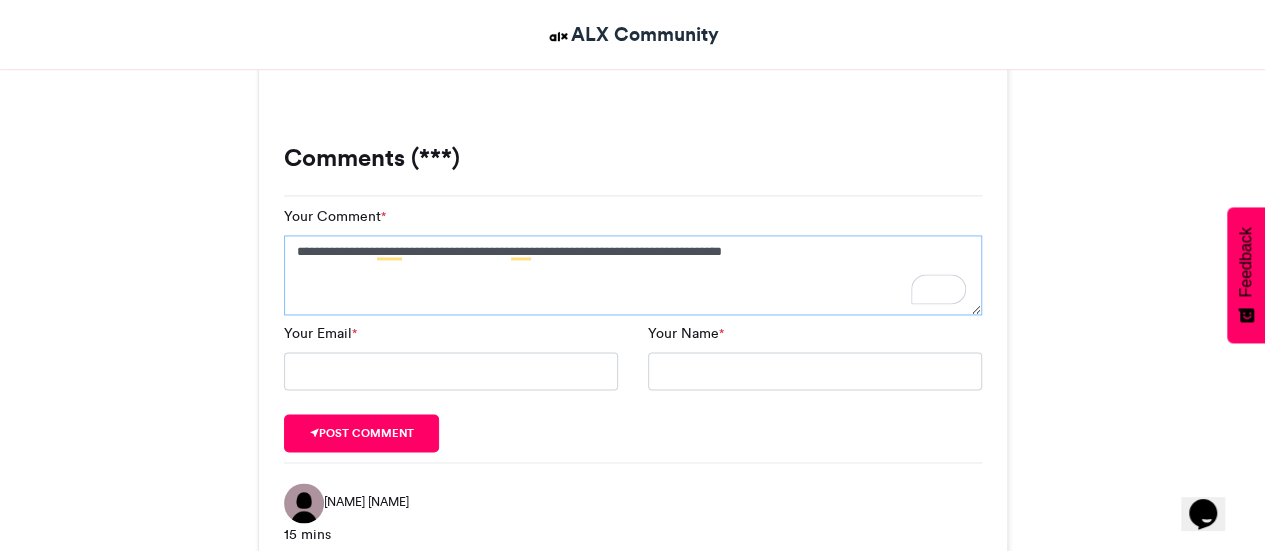 click on "**********" at bounding box center [633, 275] 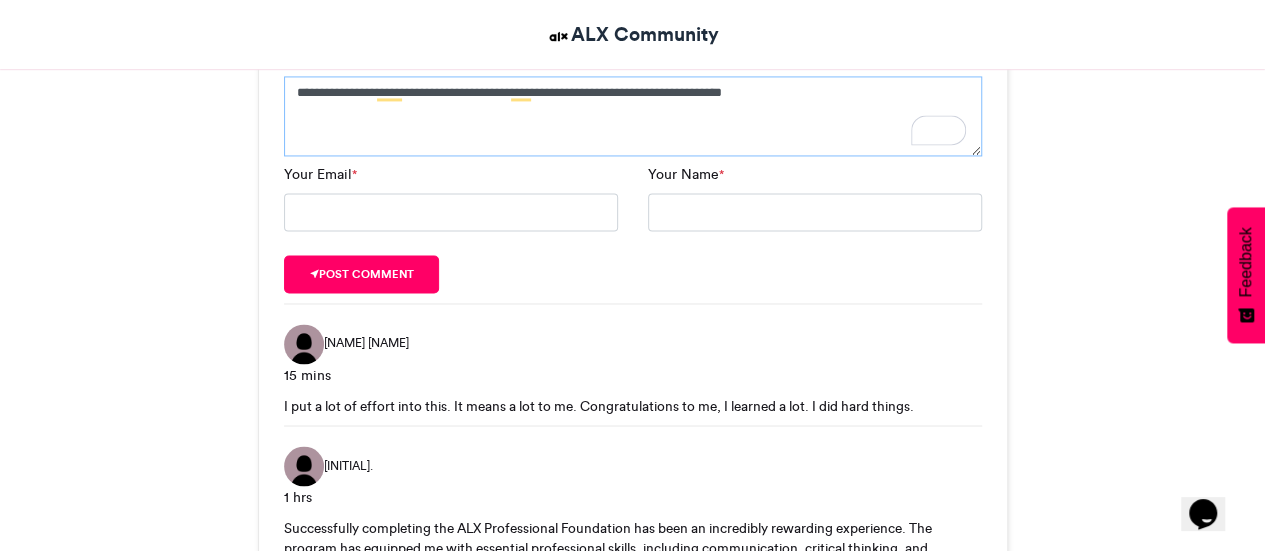 scroll, scrollTop: 1491, scrollLeft: 0, axis: vertical 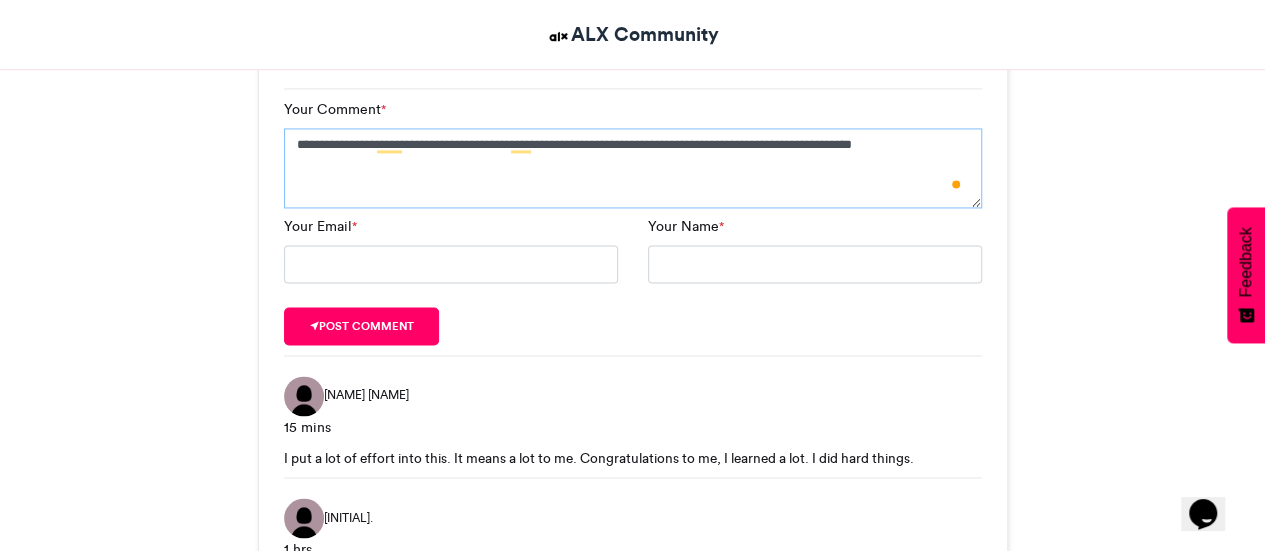 type on "**********" 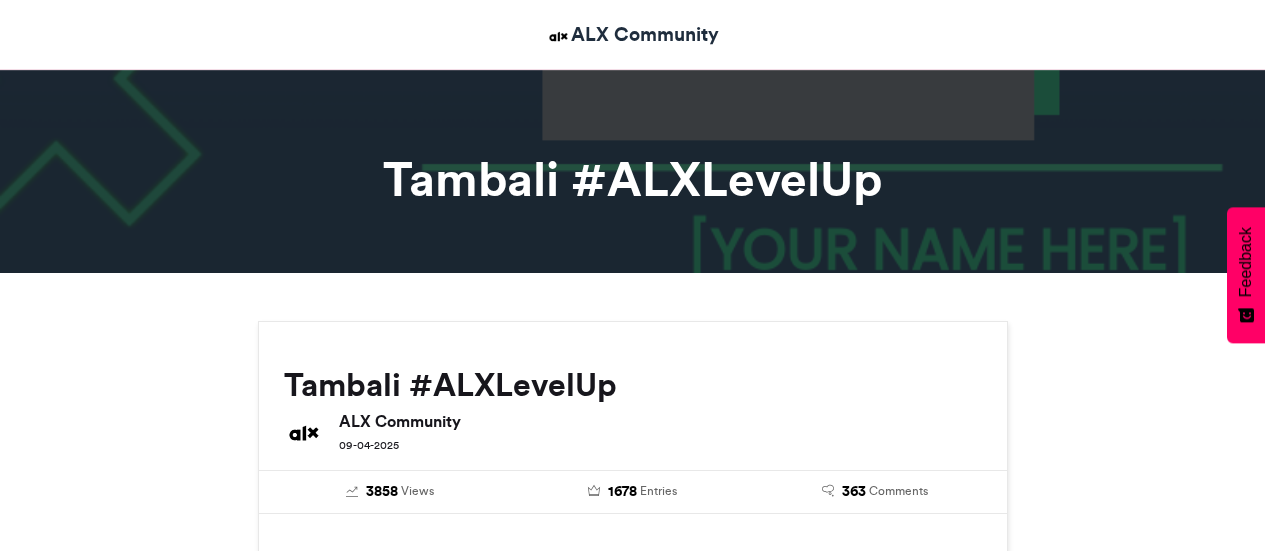 scroll, scrollTop: 1491, scrollLeft: 0, axis: vertical 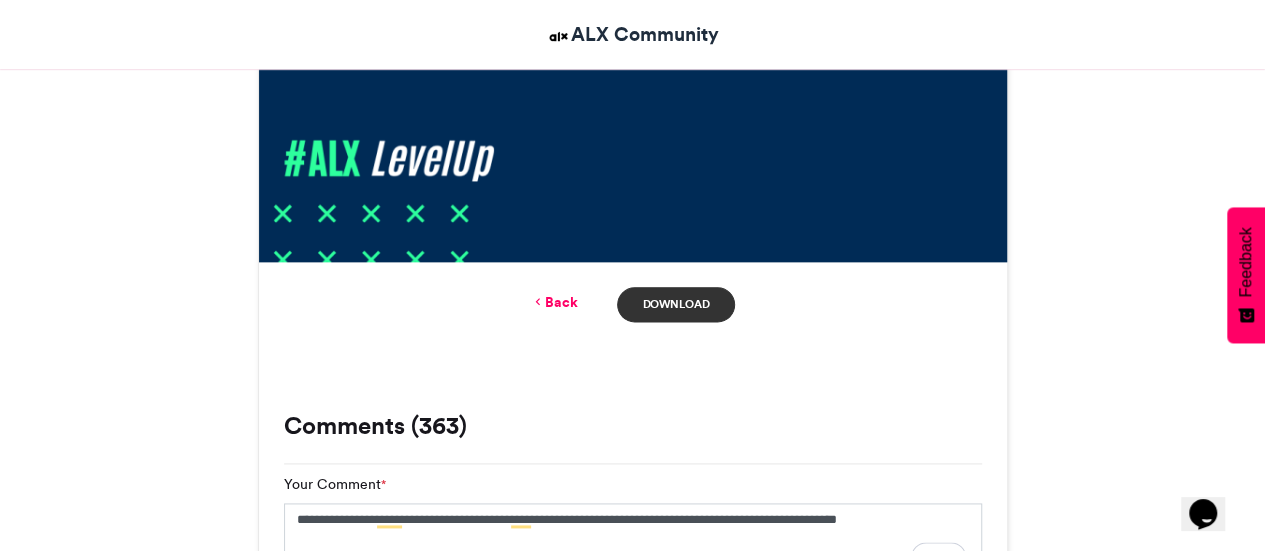type on "**********" 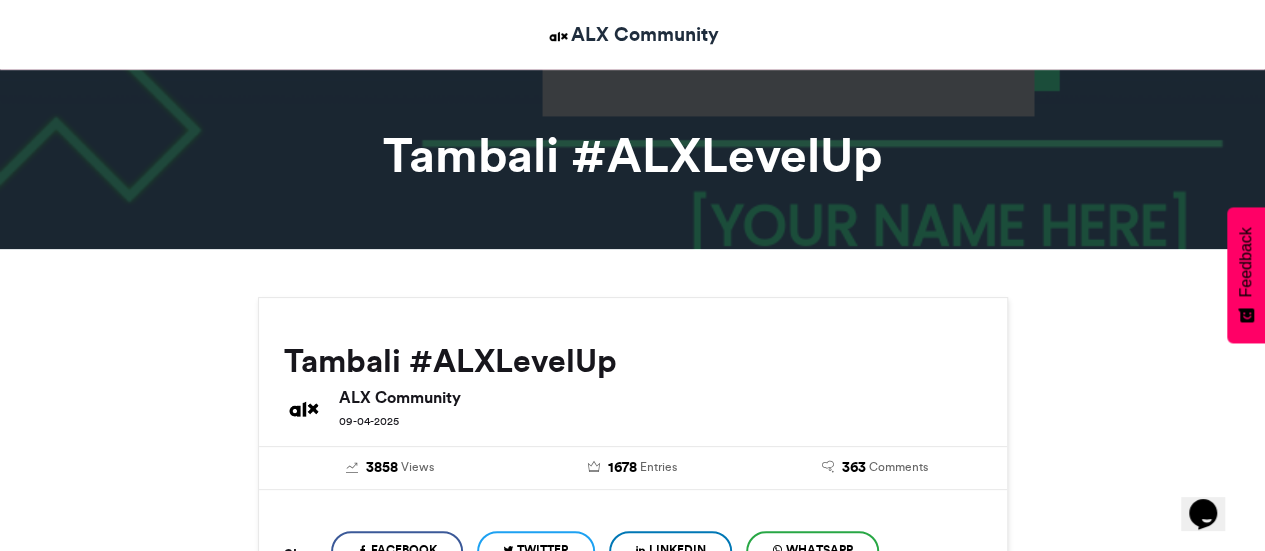 scroll, scrollTop: 0, scrollLeft: 0, axis: both 